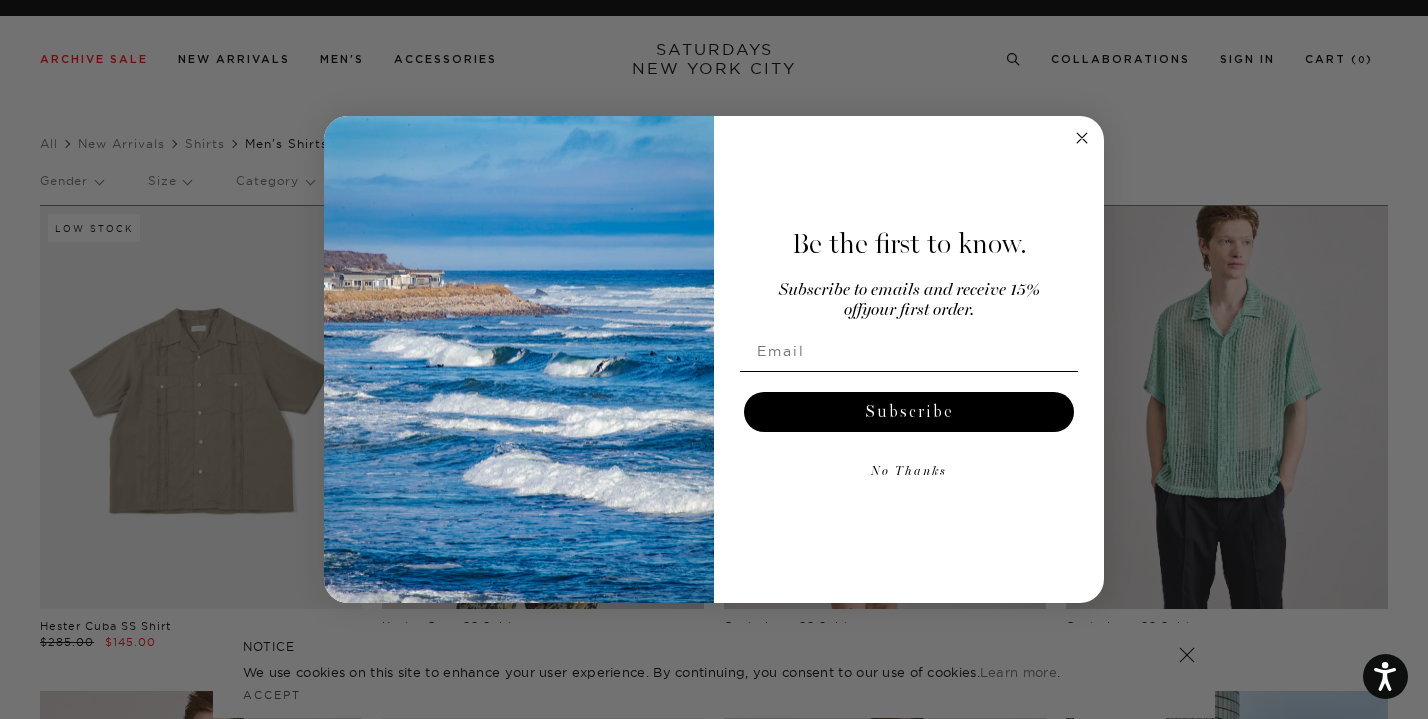 scroll, scrollTop: 0, scrollLeft: 0, axis: both 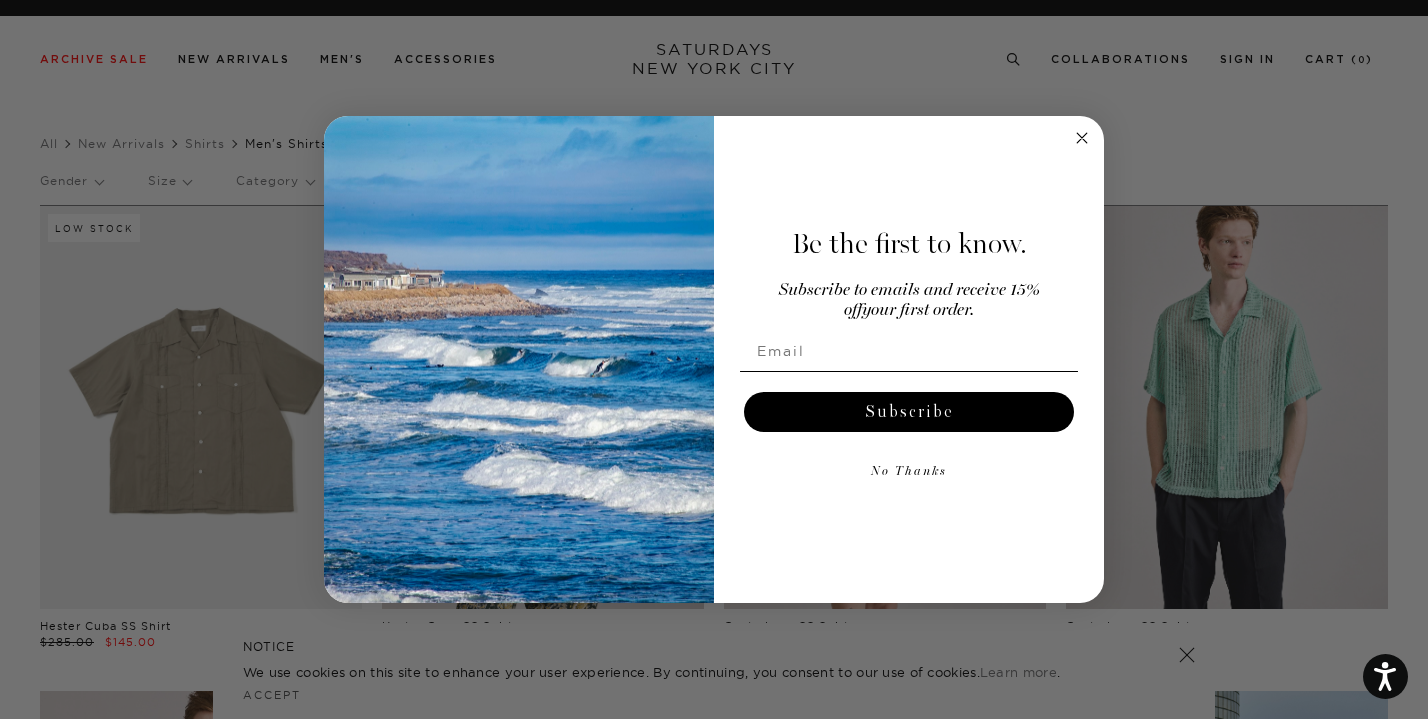 click 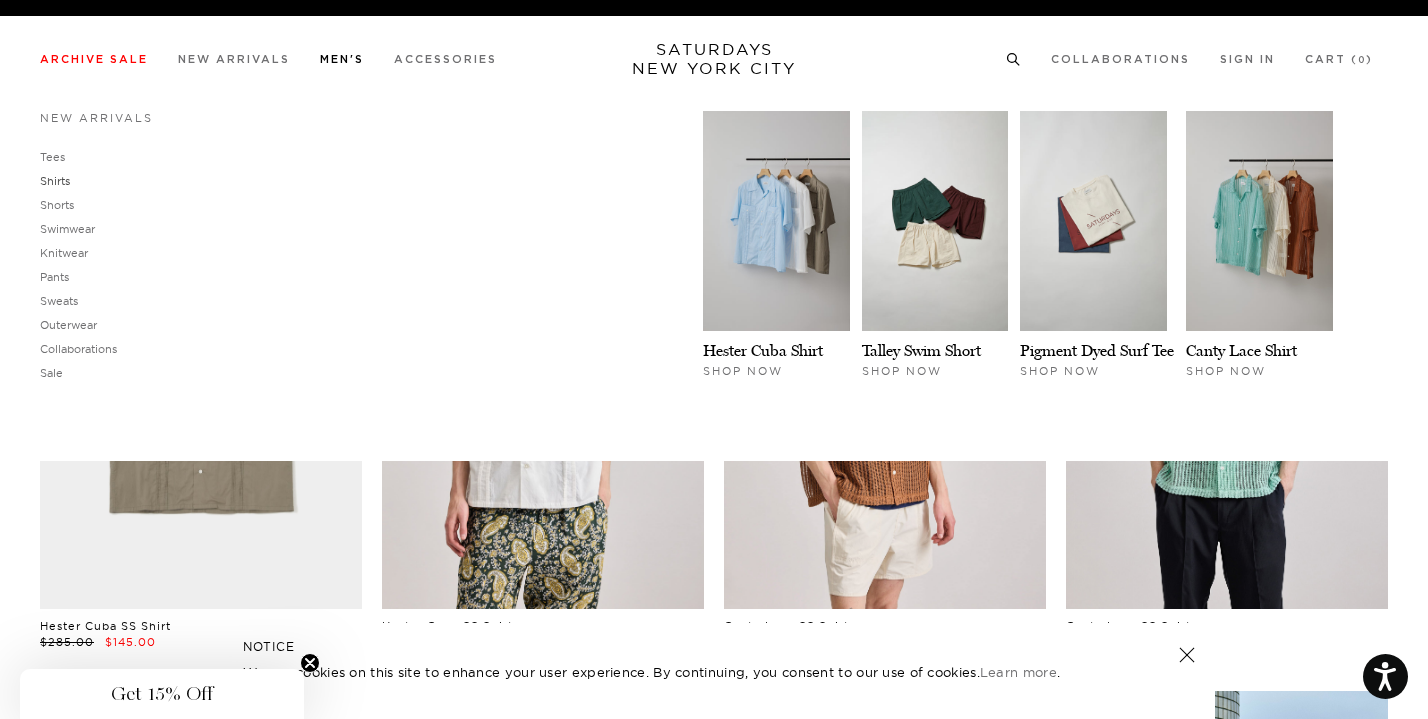 click on "Shirts" at bounding box center (55, 181) 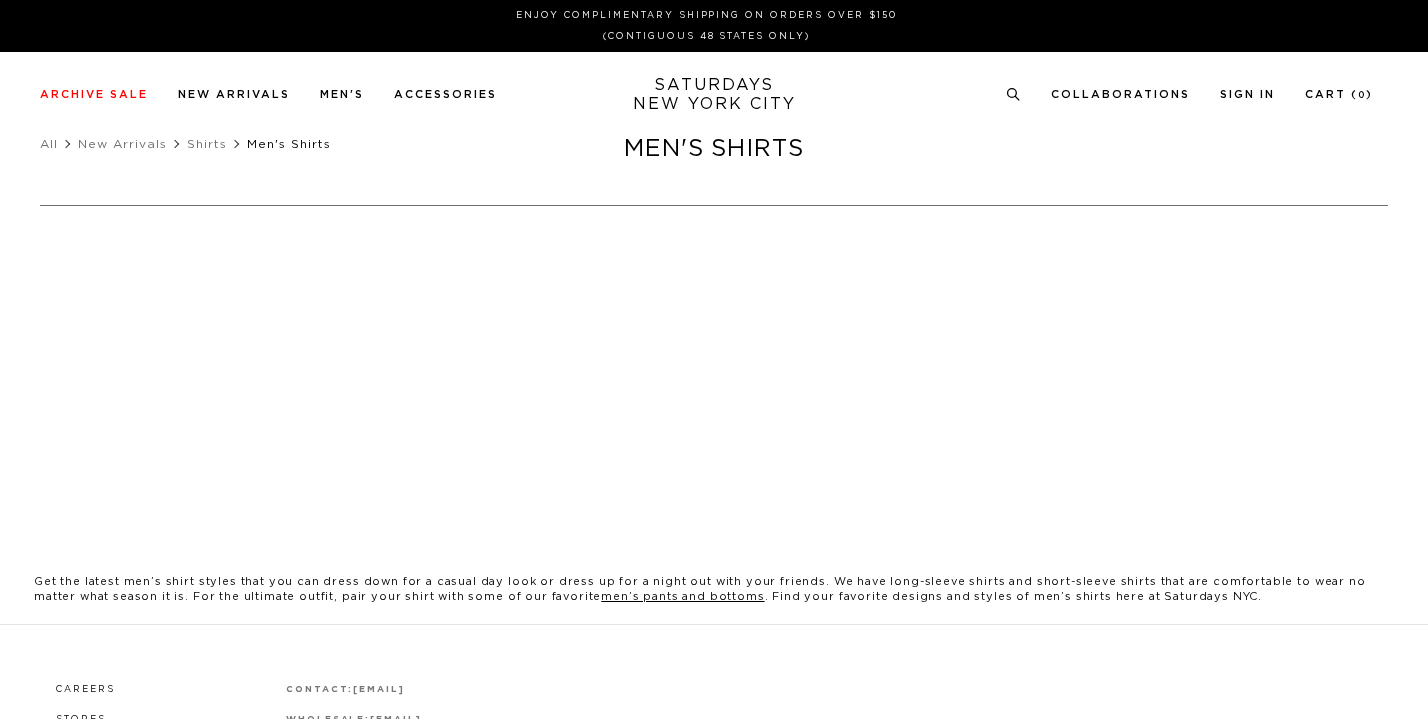 scroll, scrollTop: 0, scrollLeft: 0, axis: both 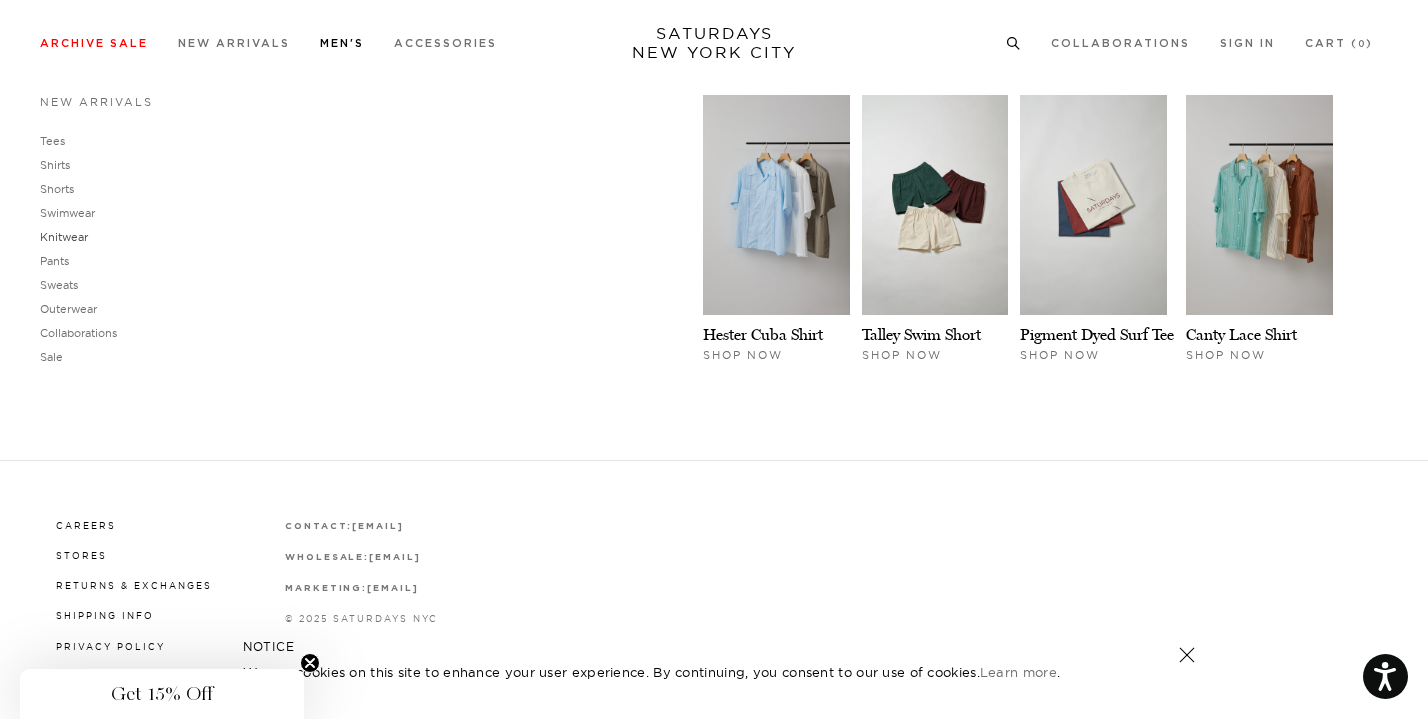 click on "Knitwear" at bounding box center (64, 237) 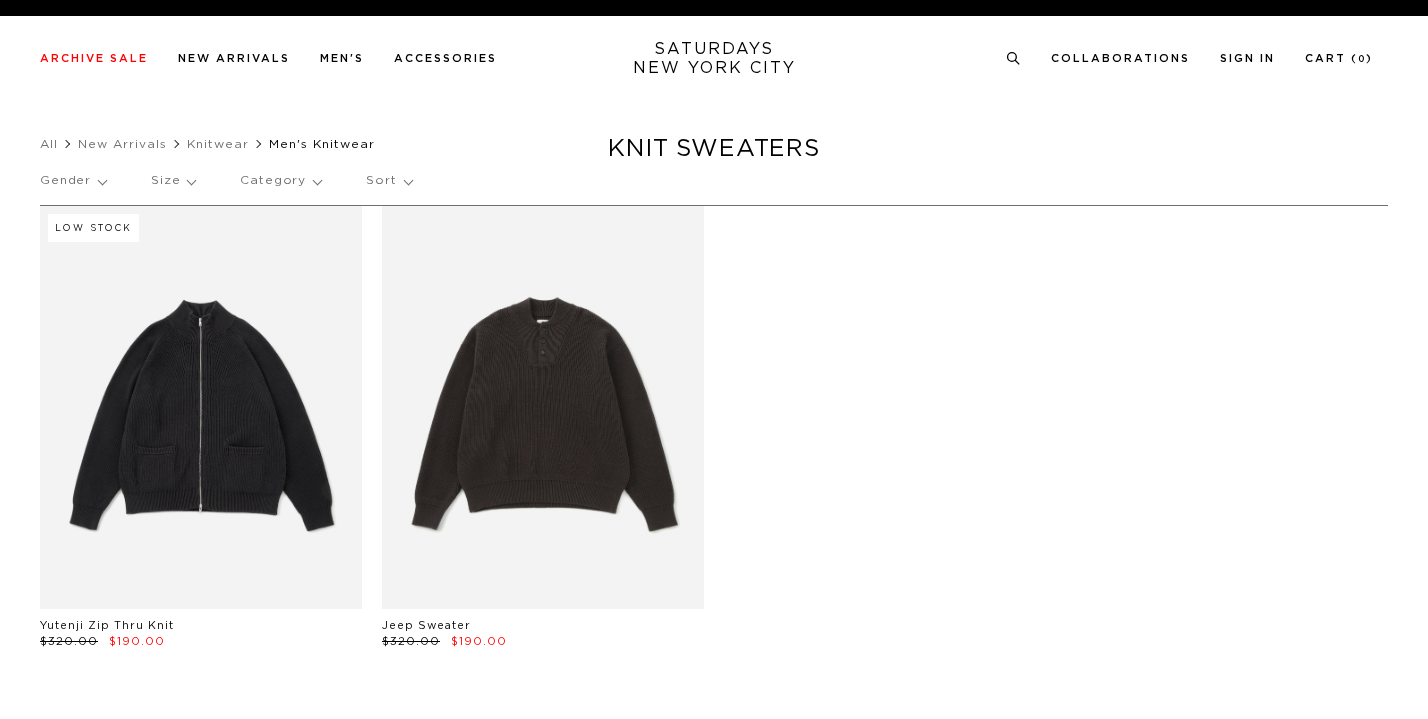 scroll, scrollTop: 0, scrollLeft: 0, axis: both 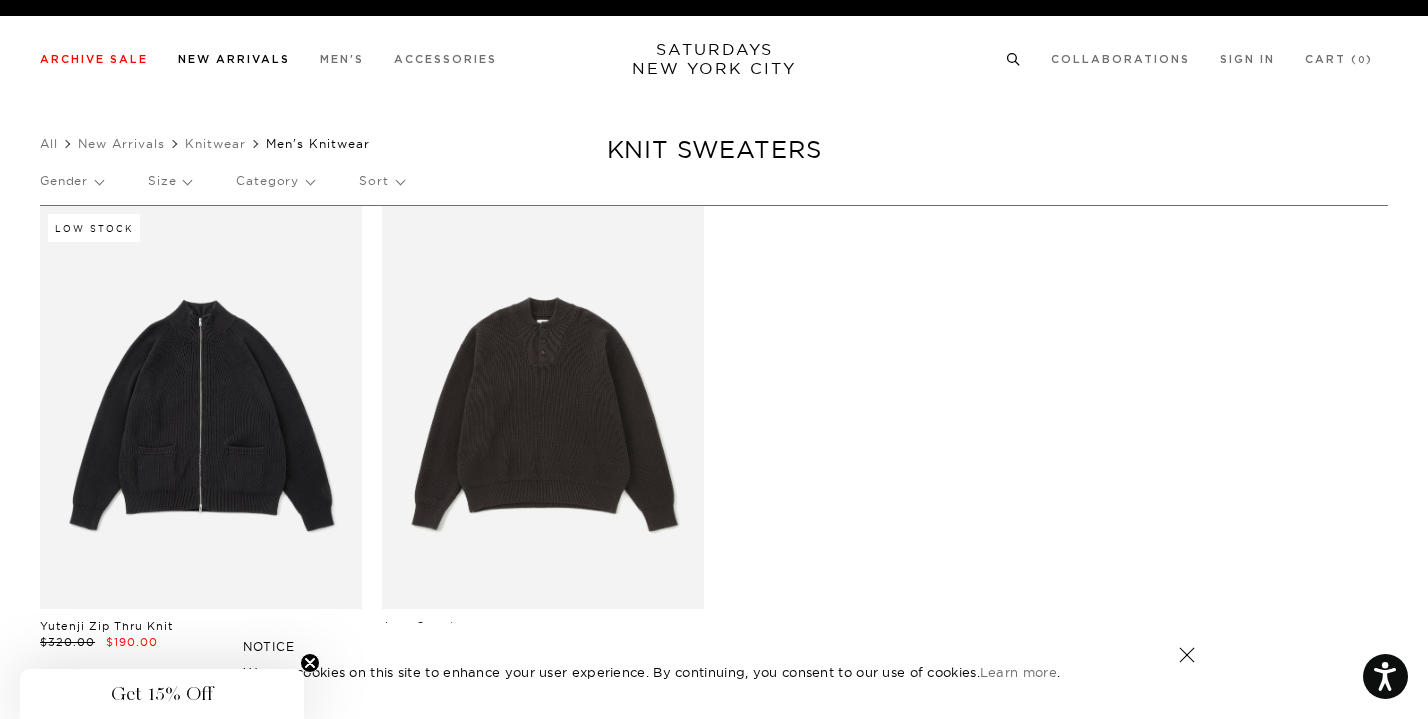 click on "New Arrivals" at bounding box center (234, 59) 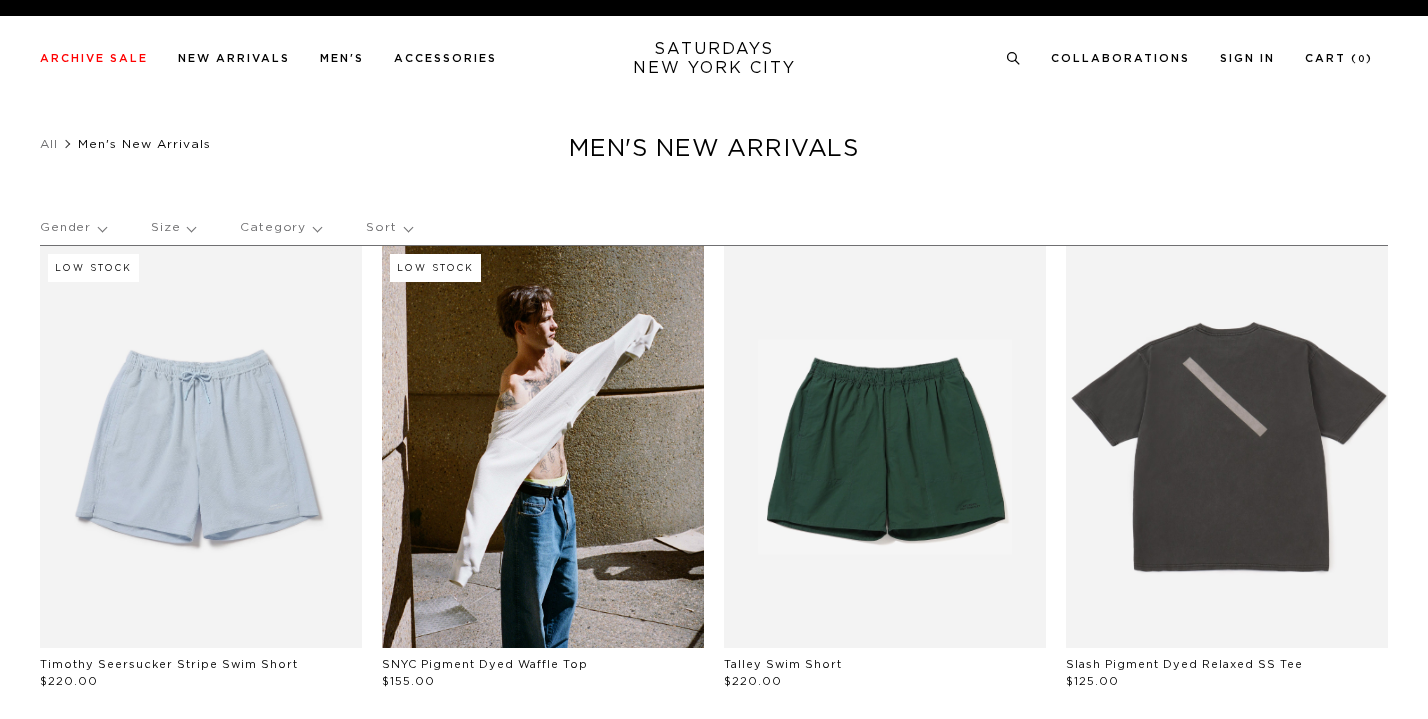 scroll, scrollTop: 0, scrollLeft: 0, axis: both 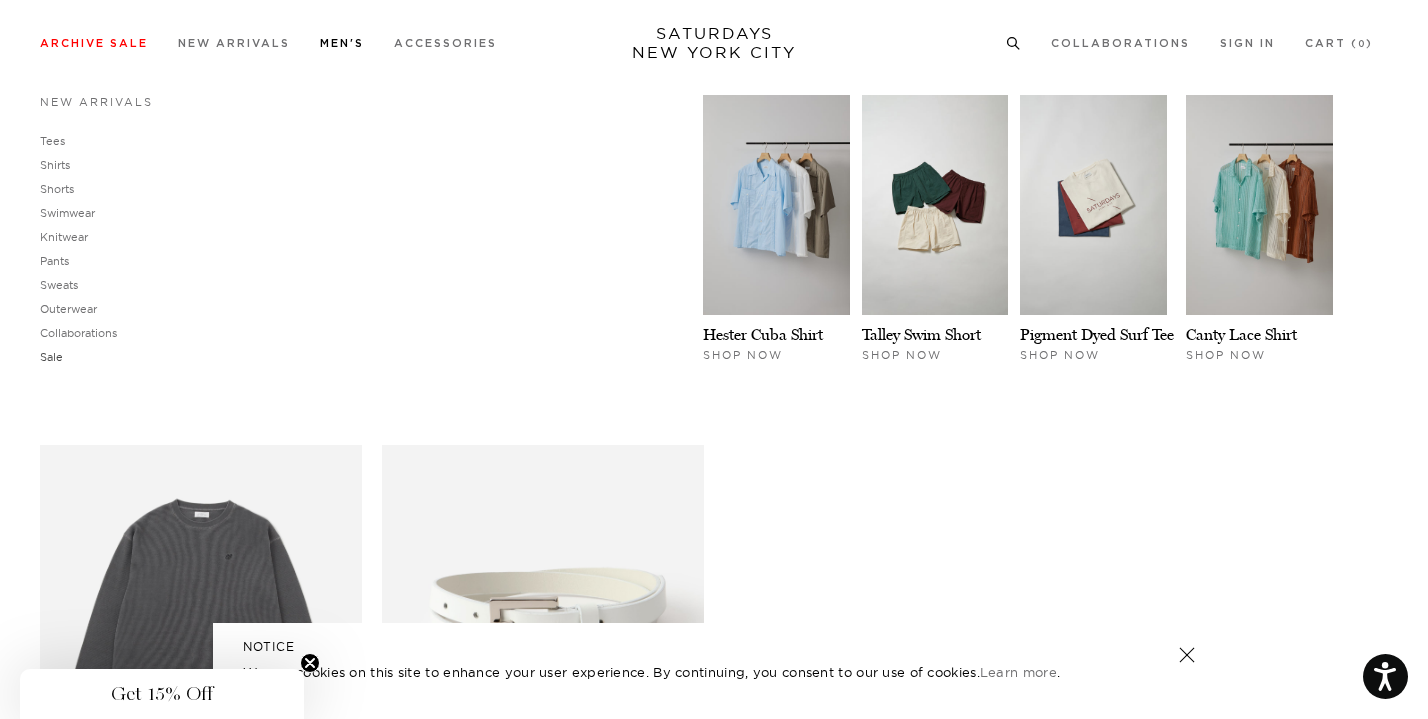 click on "Sale" at bounding box center [51, 357] 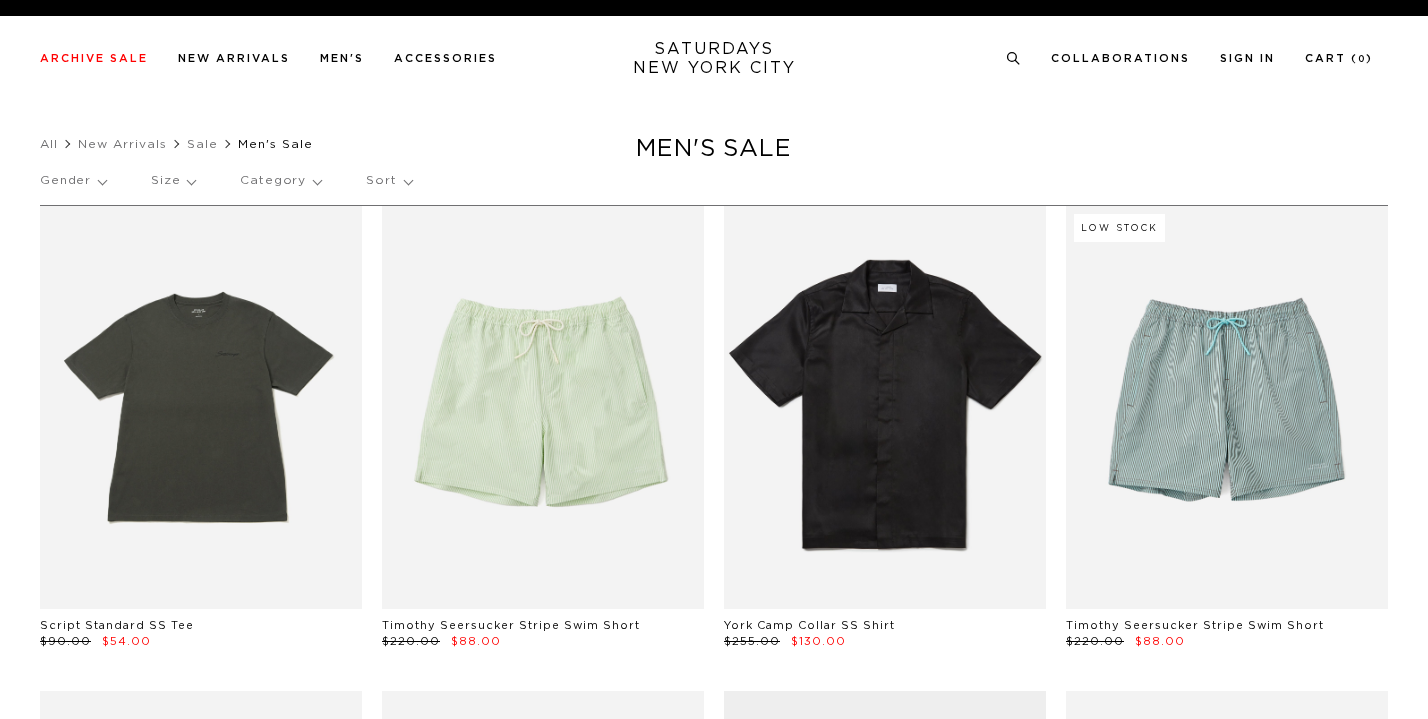 scroll, scrollTop: 0, scrollLeft: 0, axis: both 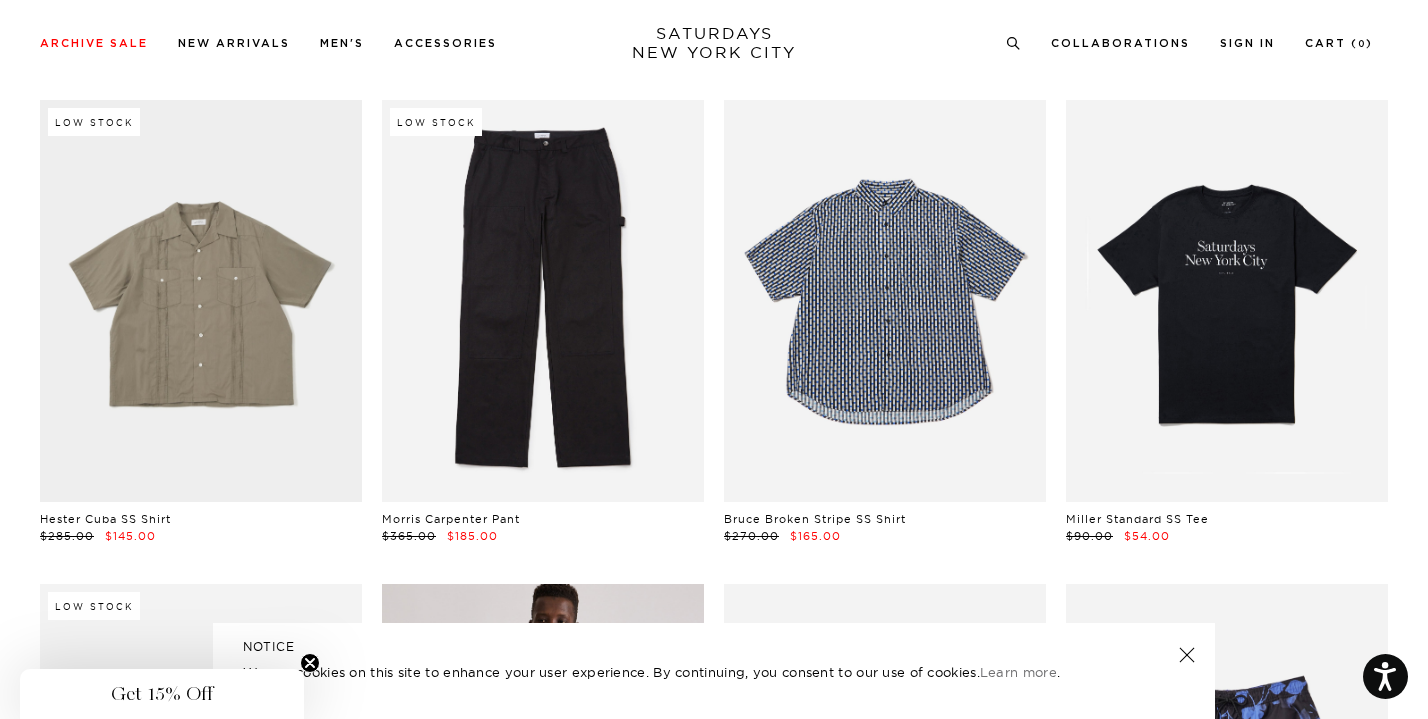 drag, startPoint x: 0, startPoint y: 402, endPoint x: 2, endPoint y: 500, distance: 98.02041 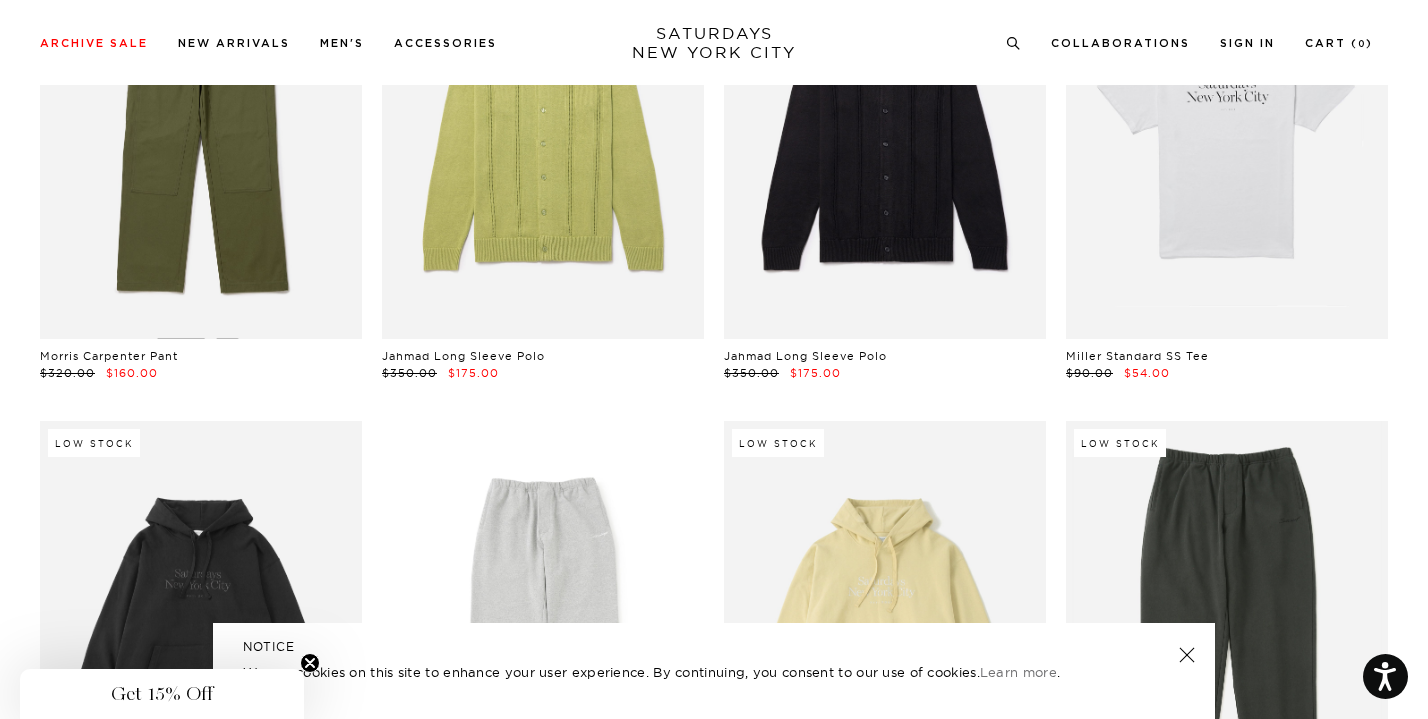 scroll, scrollTop: 10441, scrollLeft: 0, axis: vertical 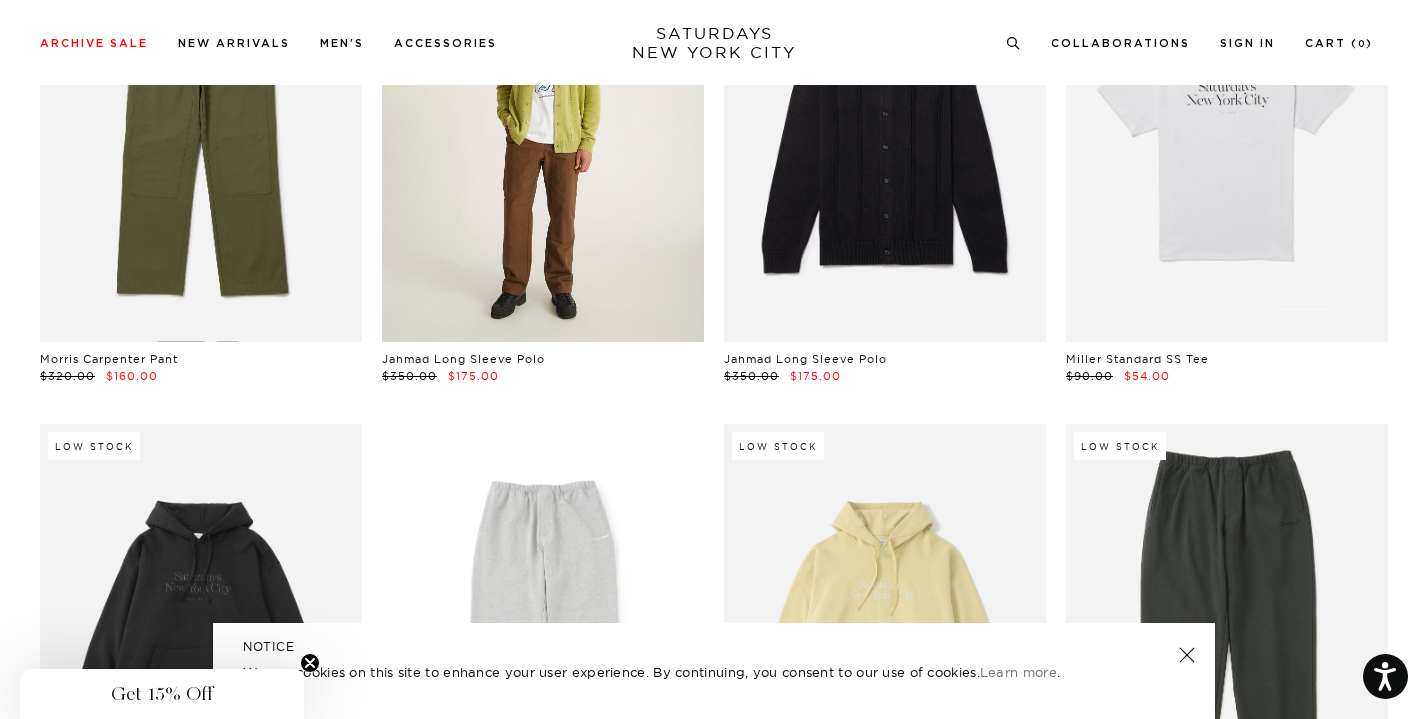 click at bounding box center [543, 141] 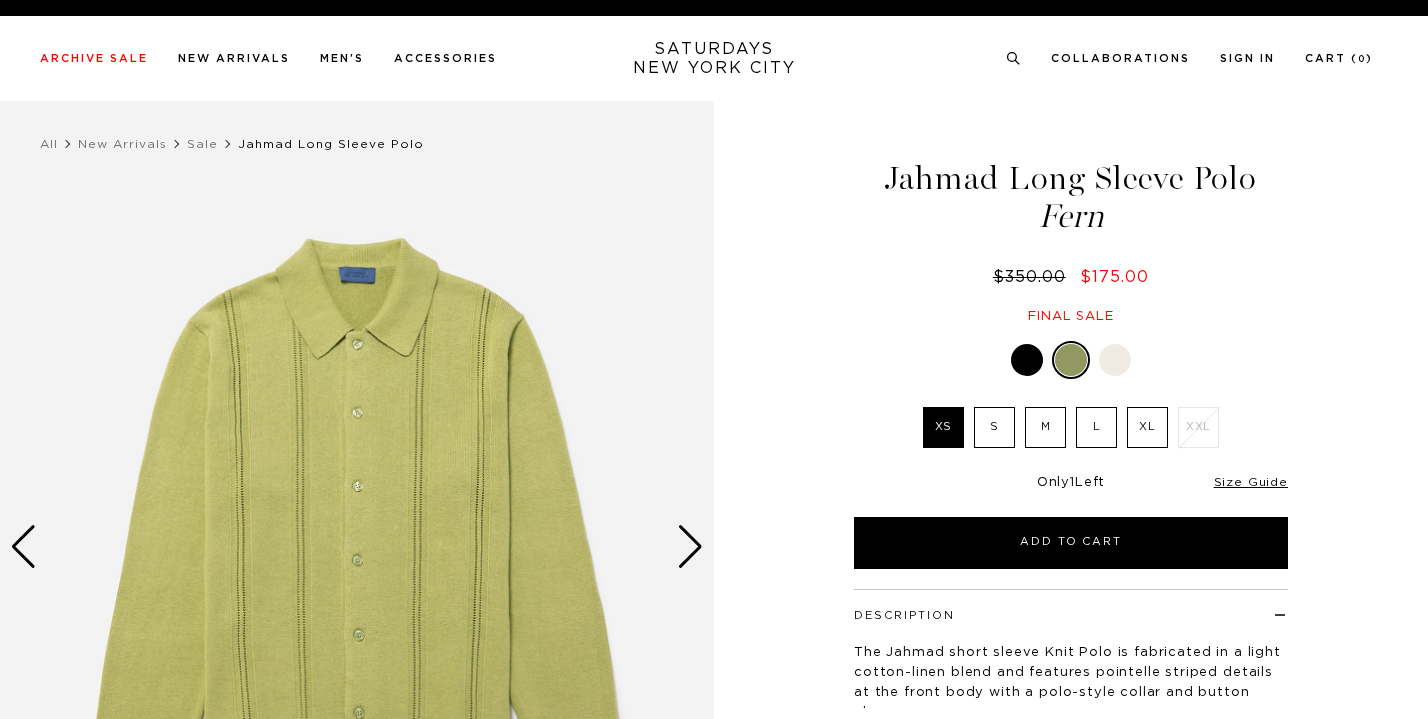 scroll, scrollTop: 0, scrollLeft: 0, axis: both 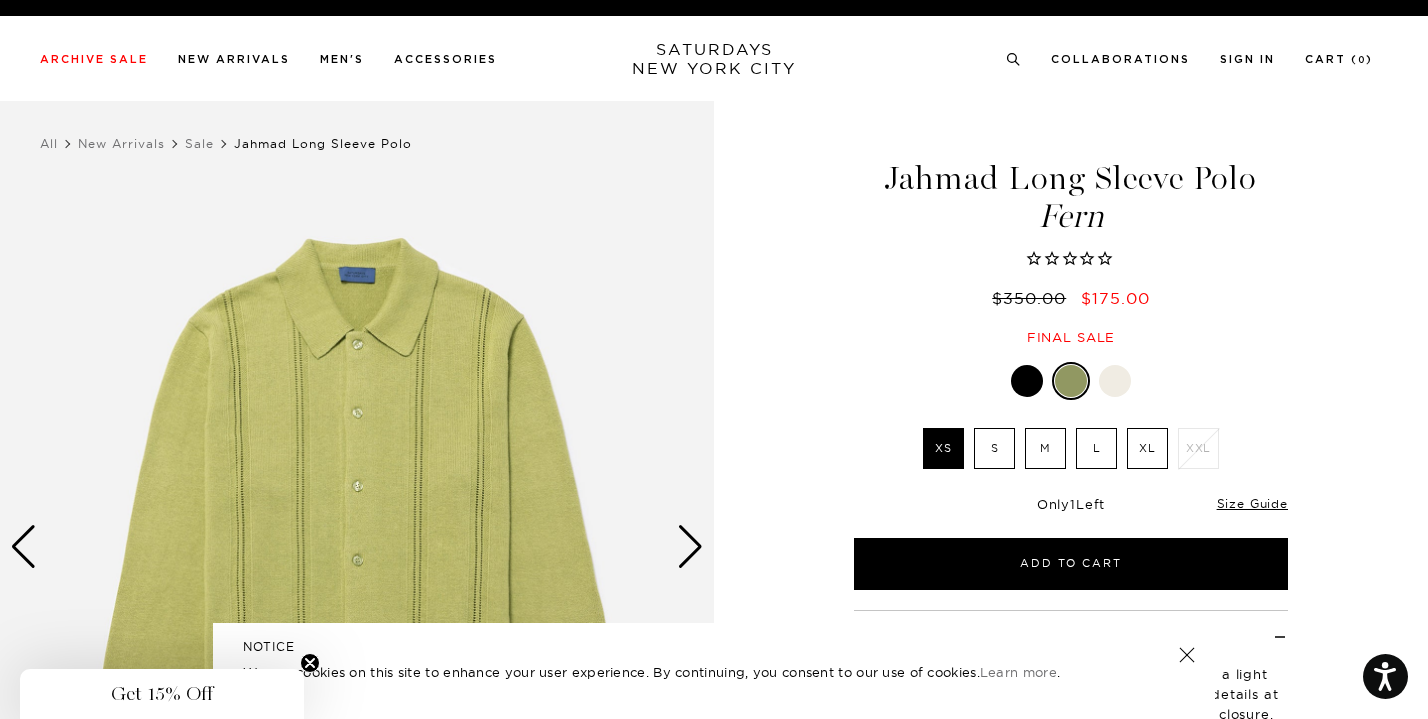 click at bounding box center [1027, 381] 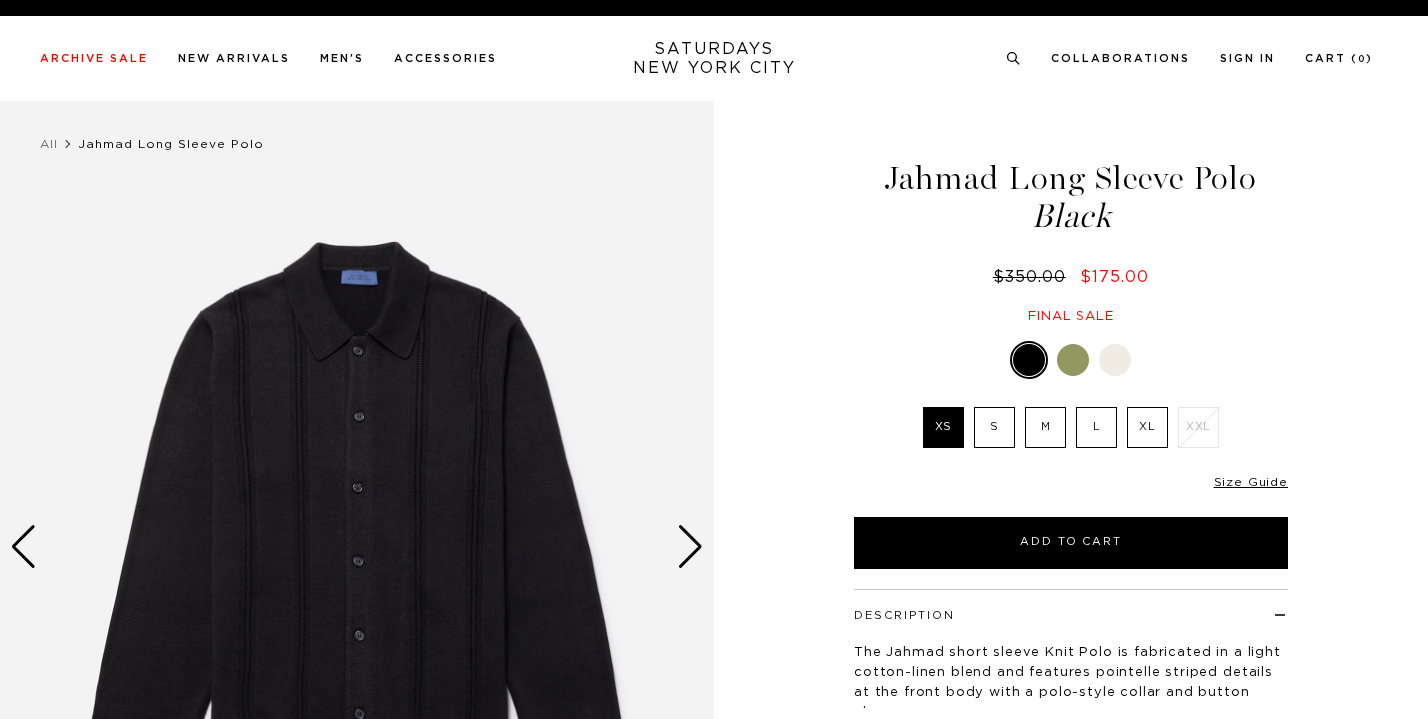 scroll, scrollTop: 0, scrollLeft: 0, axis: both 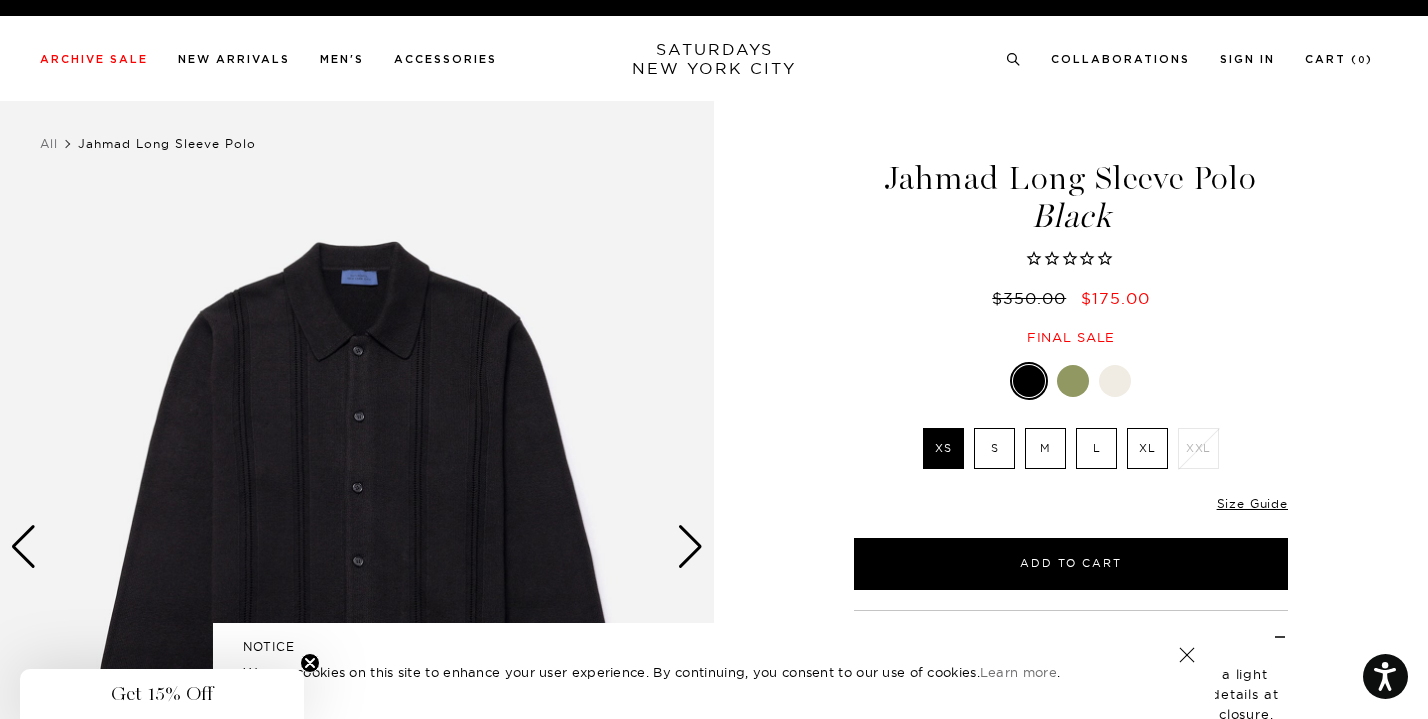click at bounding box center (690, 547) 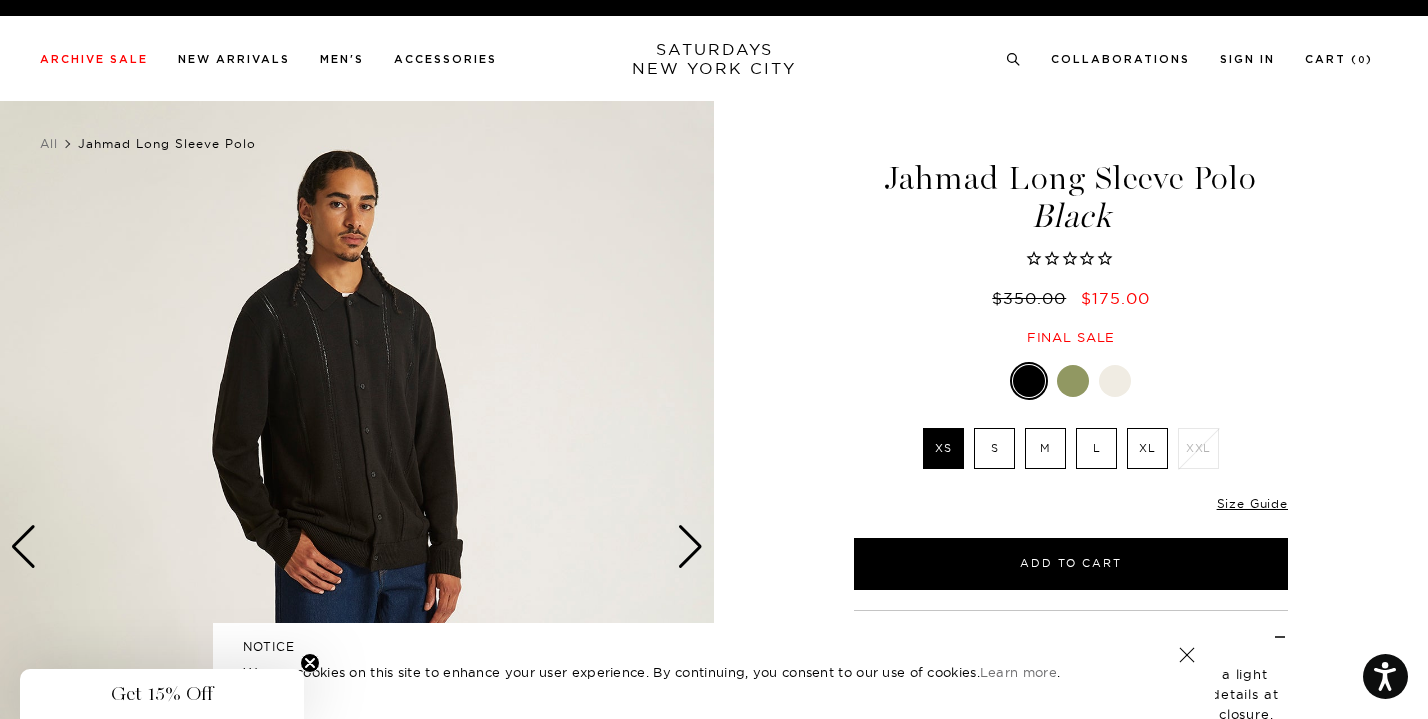 click at bounding box center (690, 547) 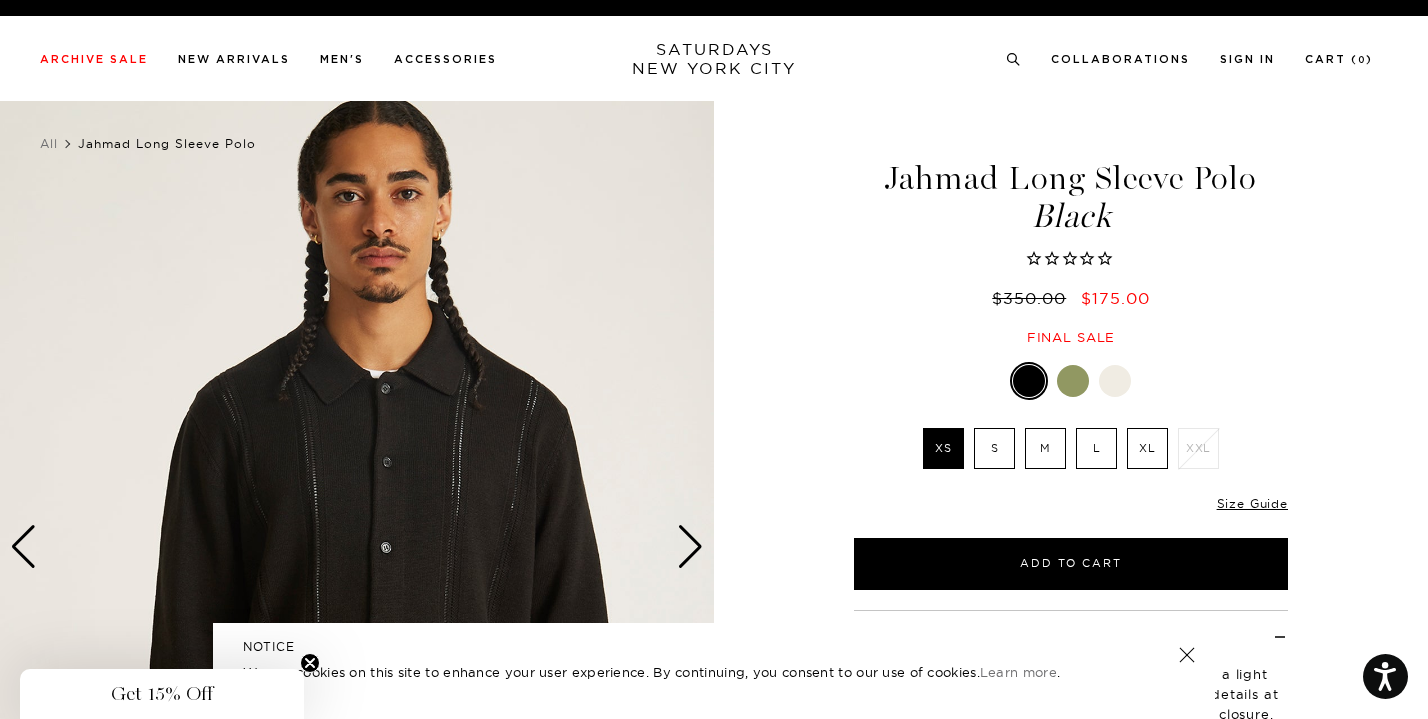 click at bounding box center [690, 547] 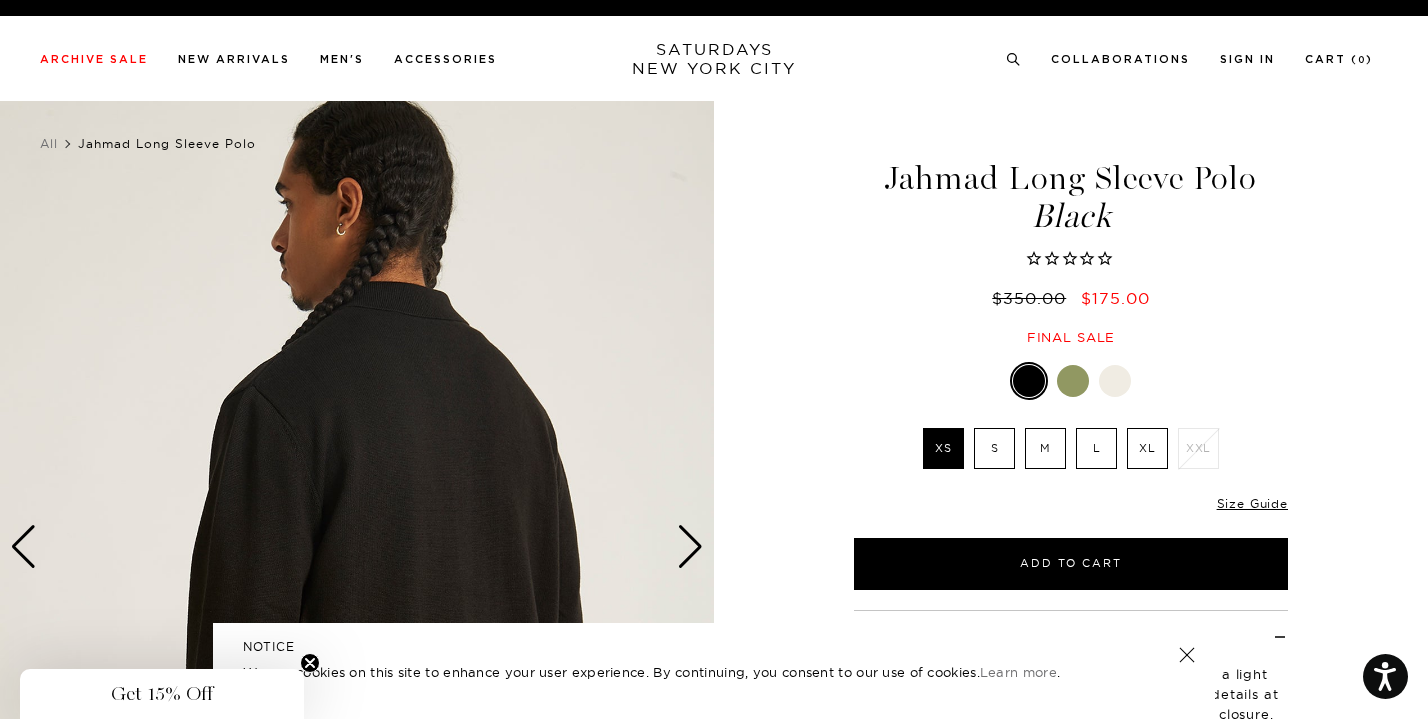 click at bounding box center (690, 547) 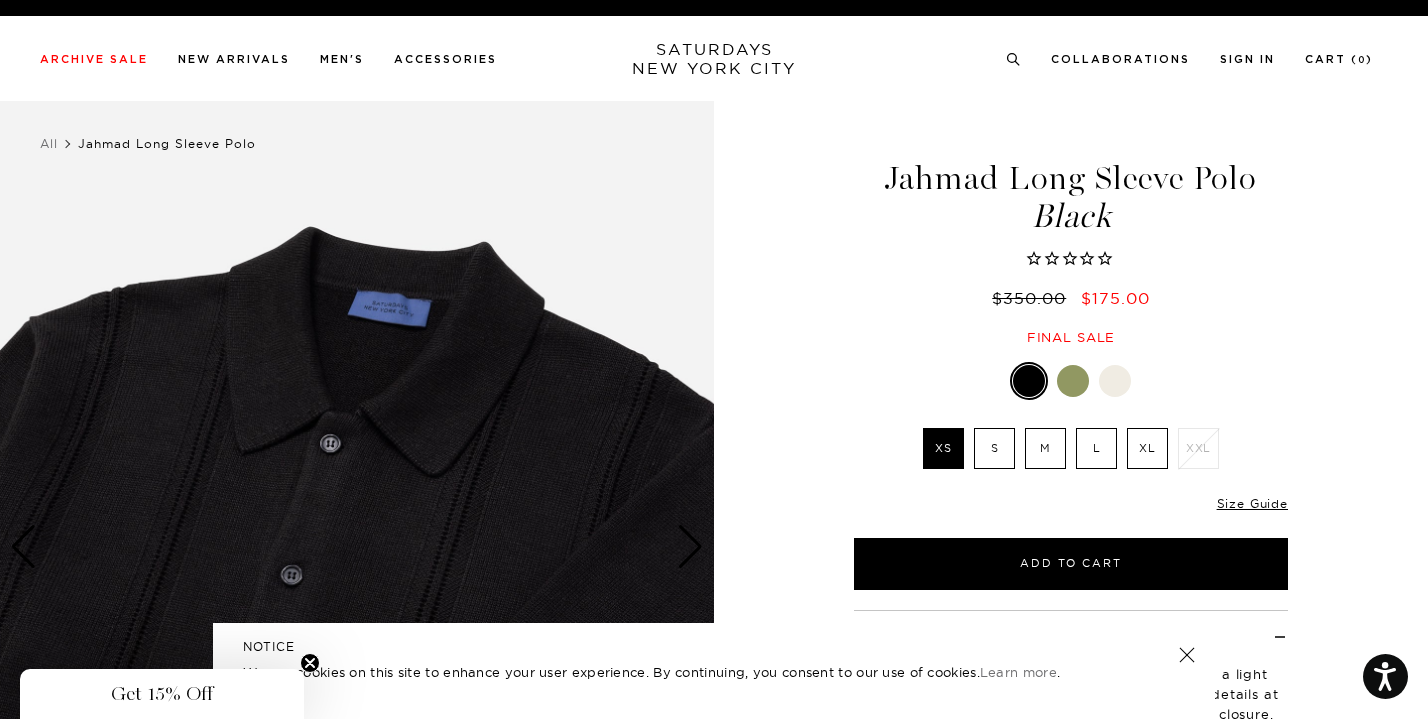 click at bounding box center [690, 547] 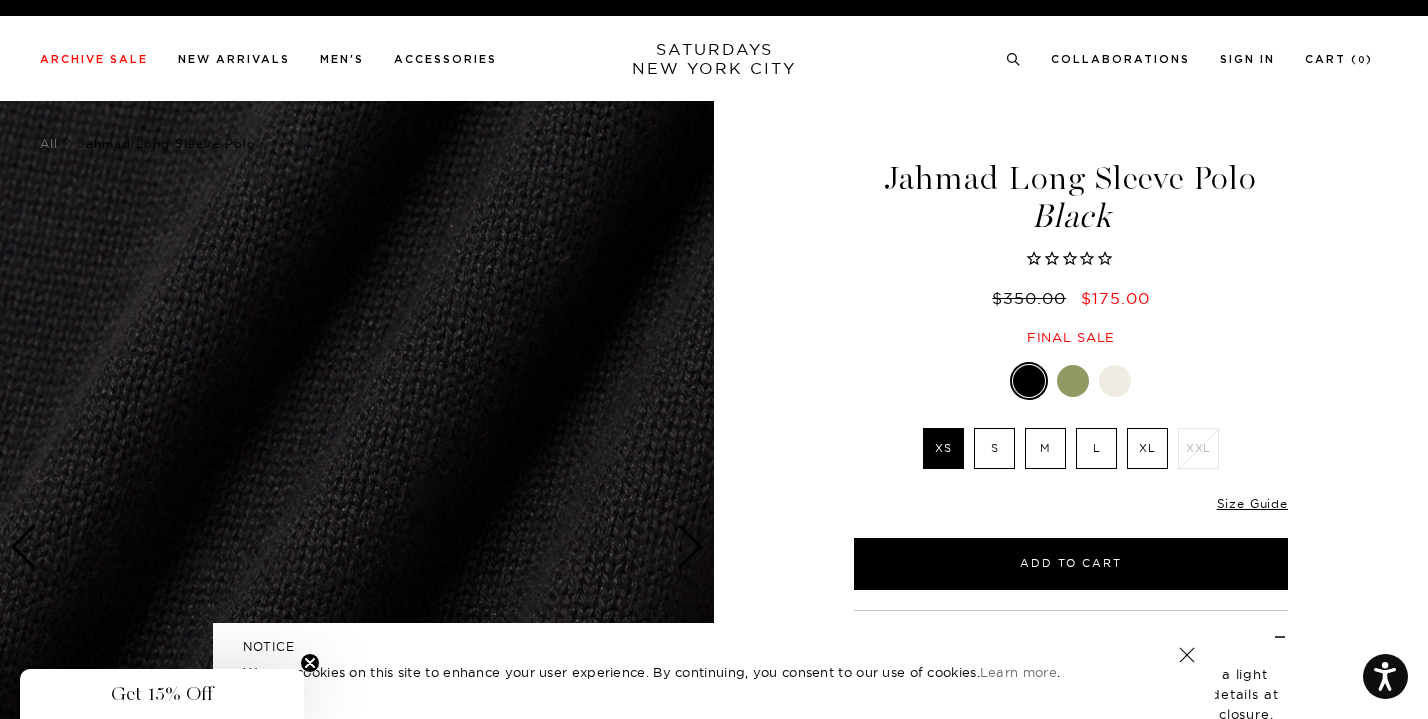 click at bounding box center (690, 547) 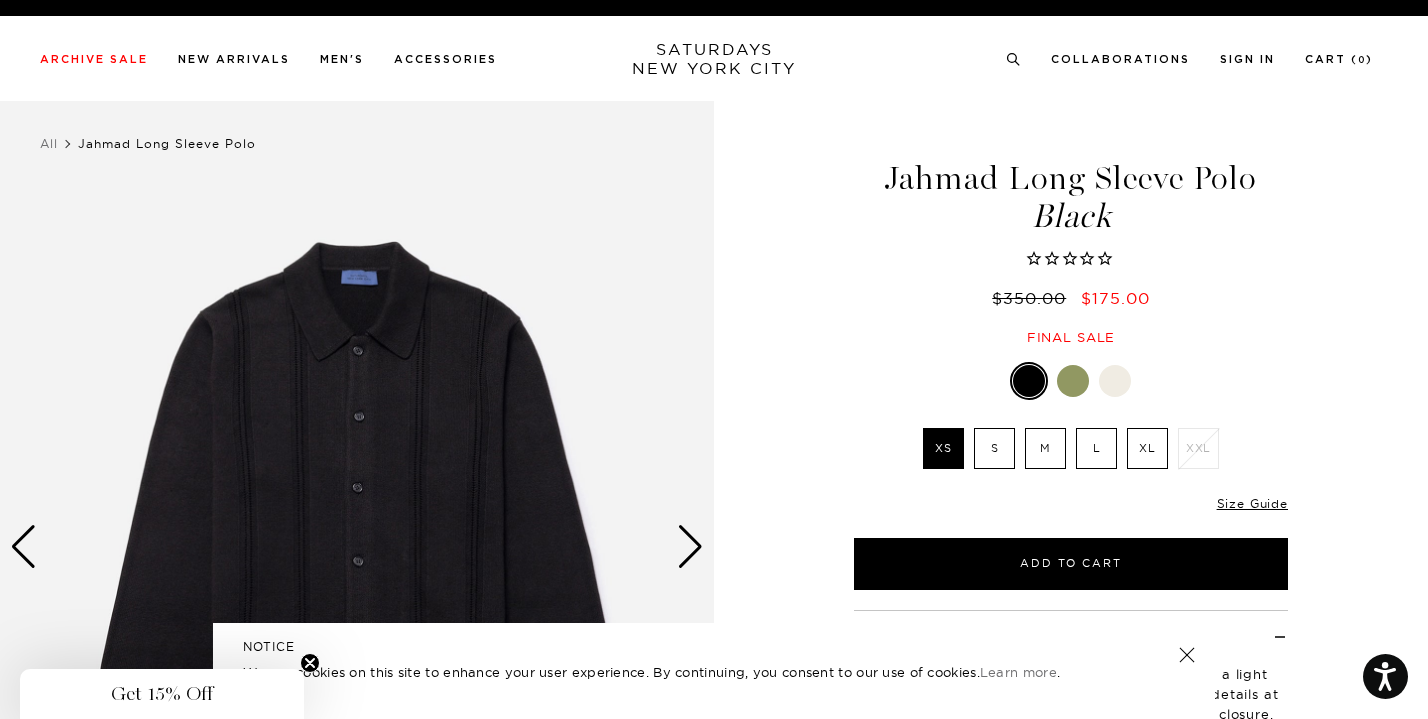 click at bounding box center (690, 547) 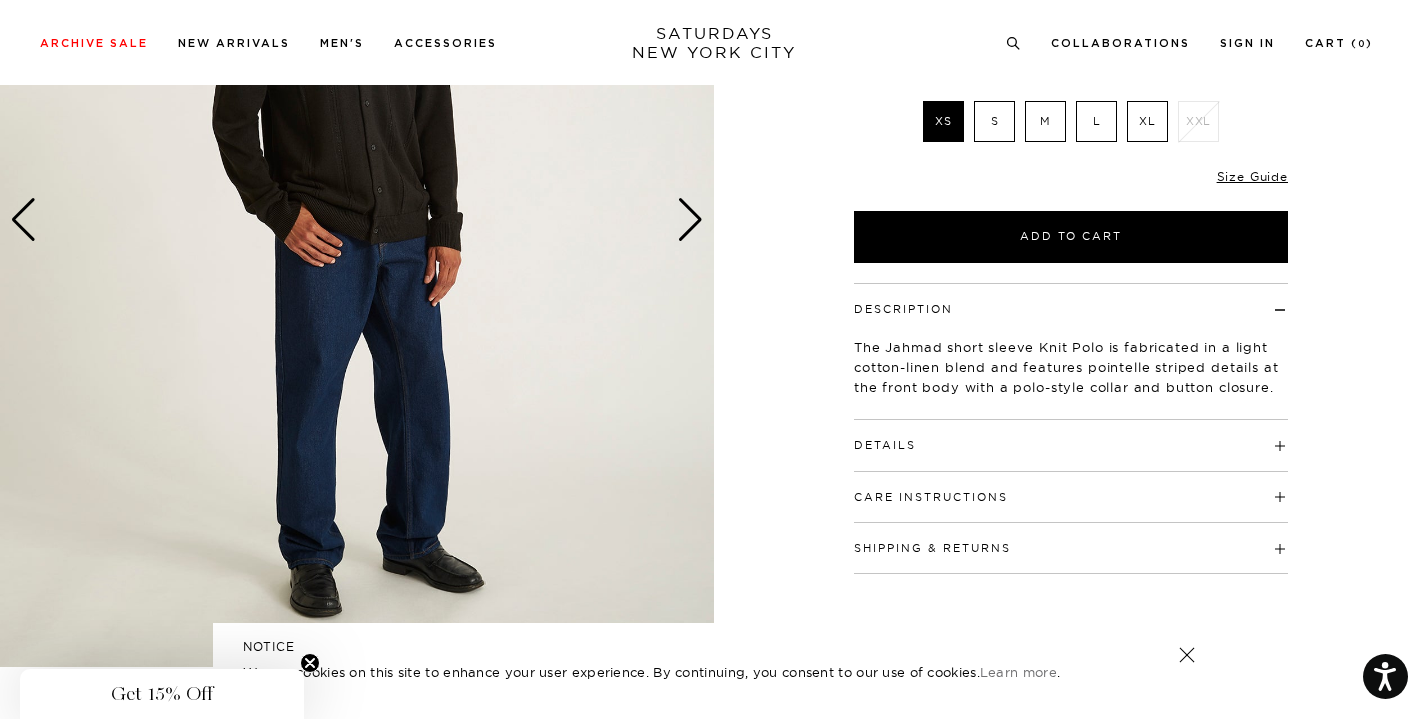 scroll, scrollTop: 409, scrollLeft: 0, axis: vertical 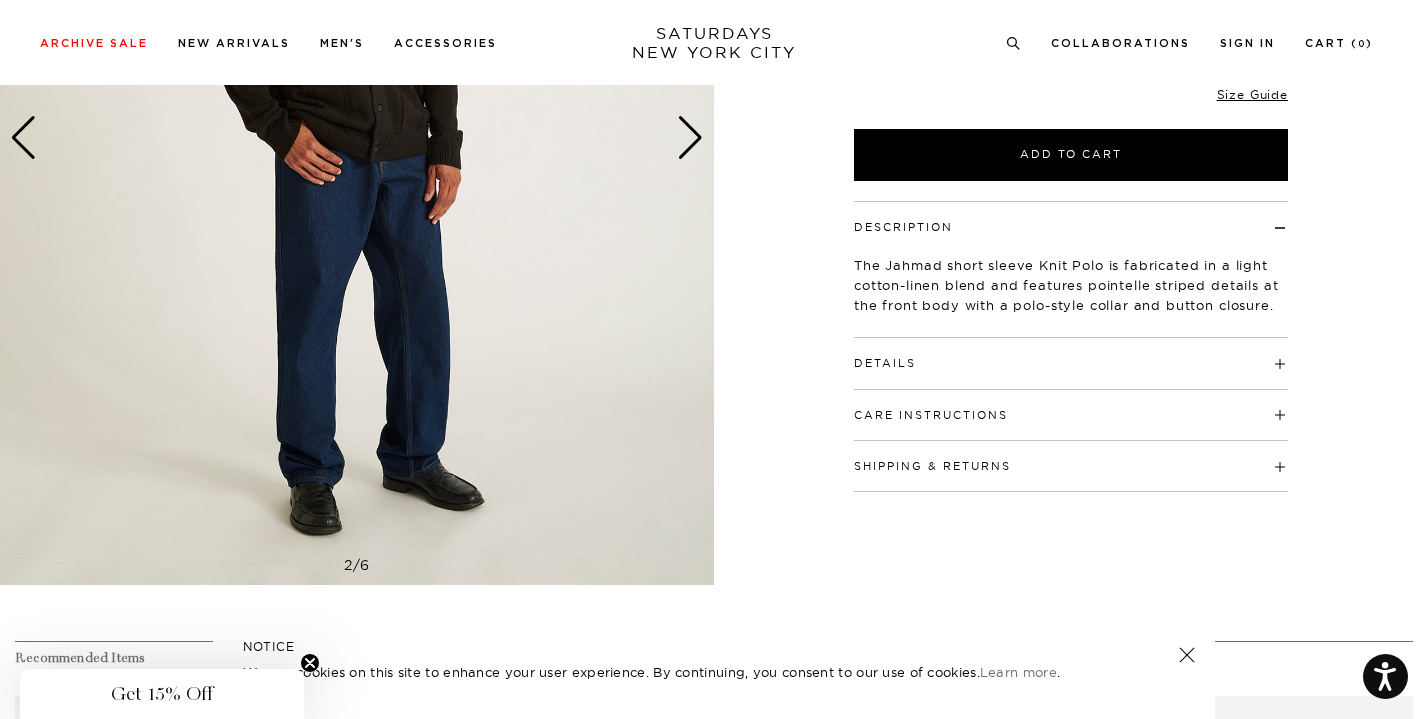 click on "Details" at bounding box center (885, 363) 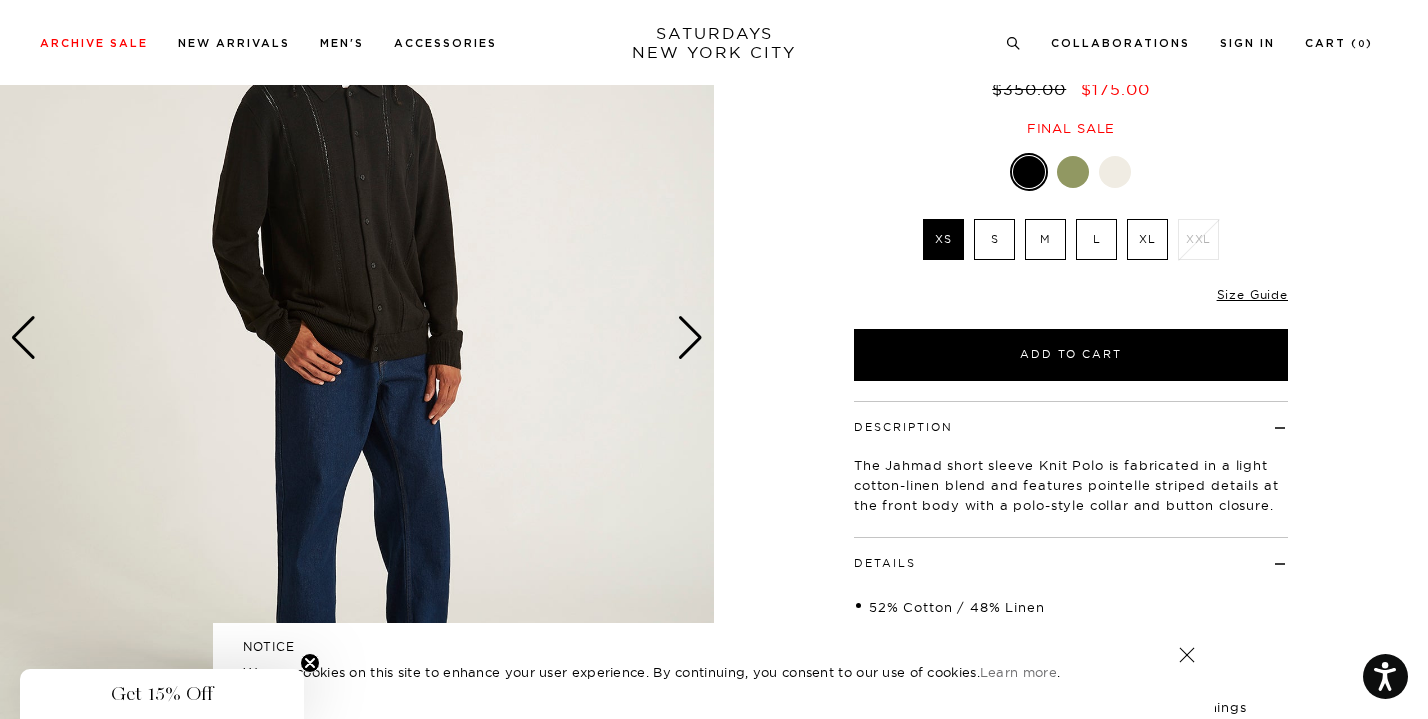 scroll, scrollTop: 158, scrollLeft: 0, axis: vertical 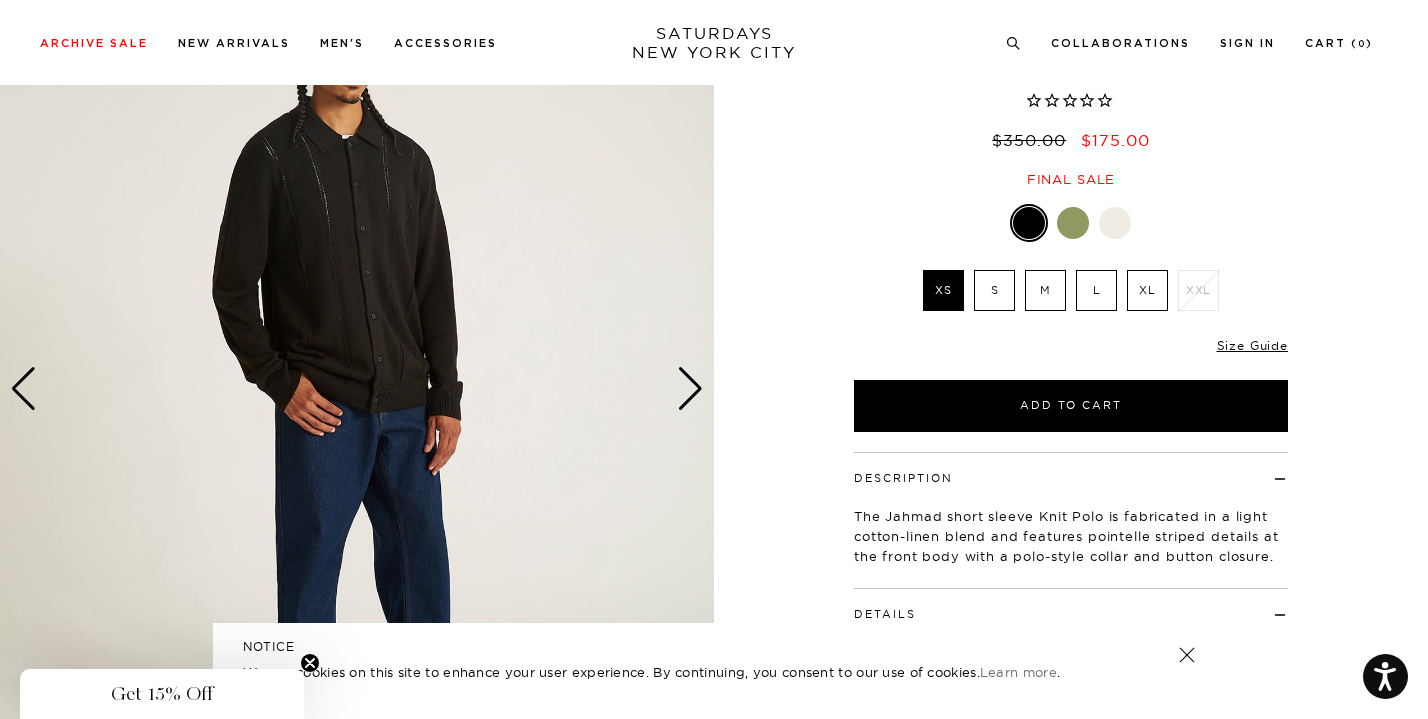 click at bounding box center (690, 389) 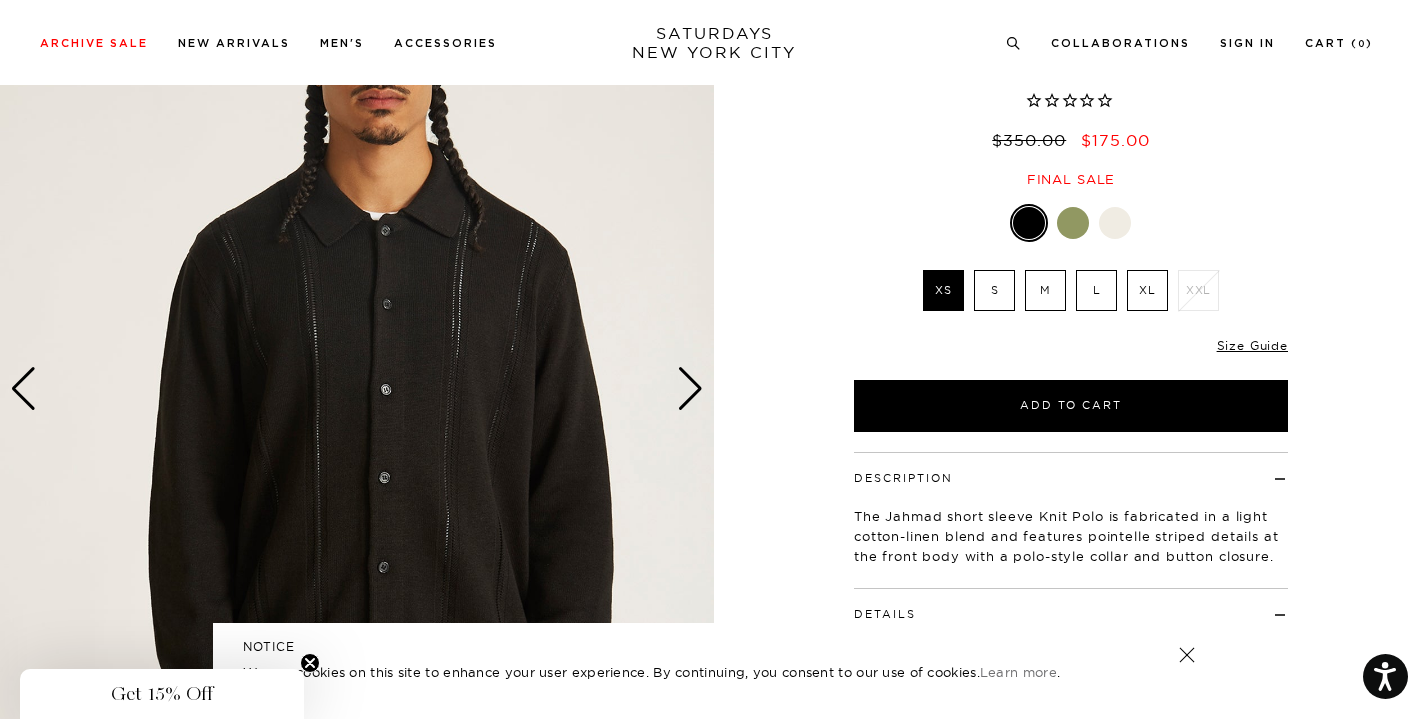 click at bounding box center [690, 389] 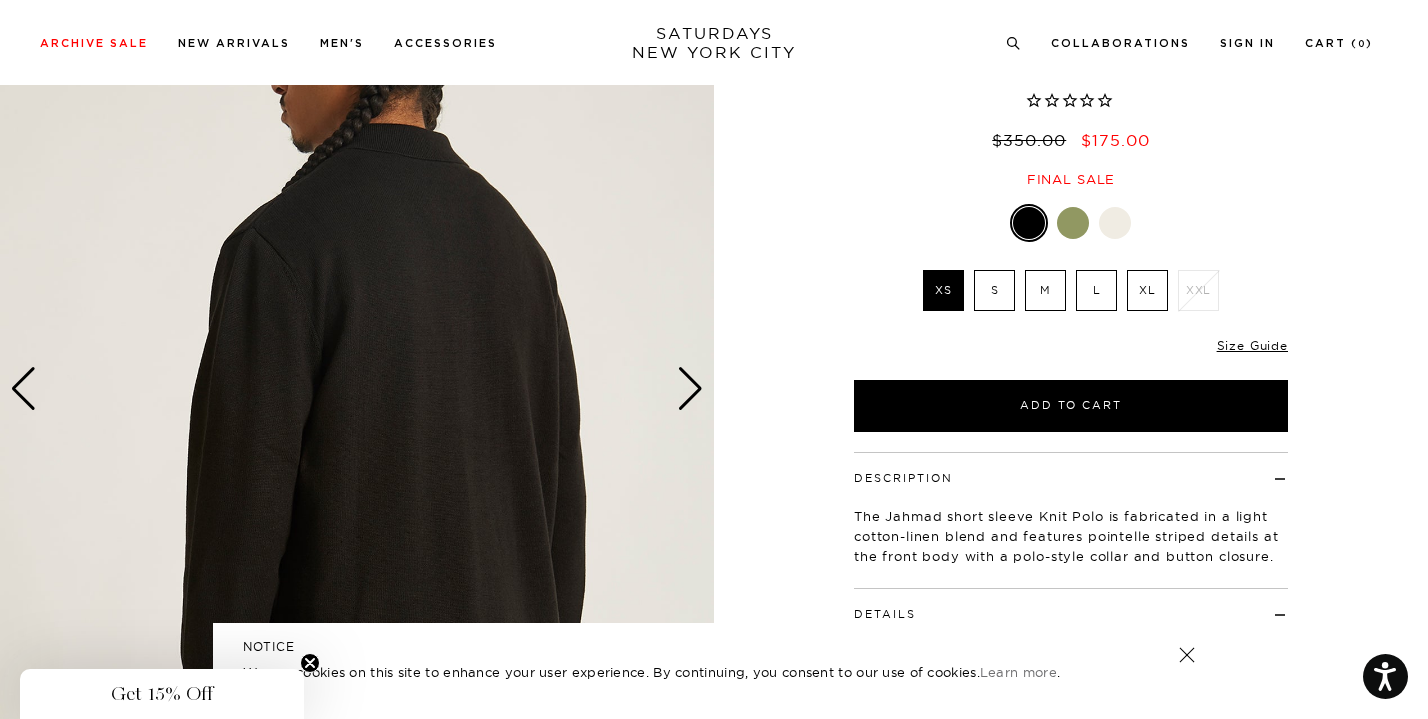 click at bounding box center [690, 389] 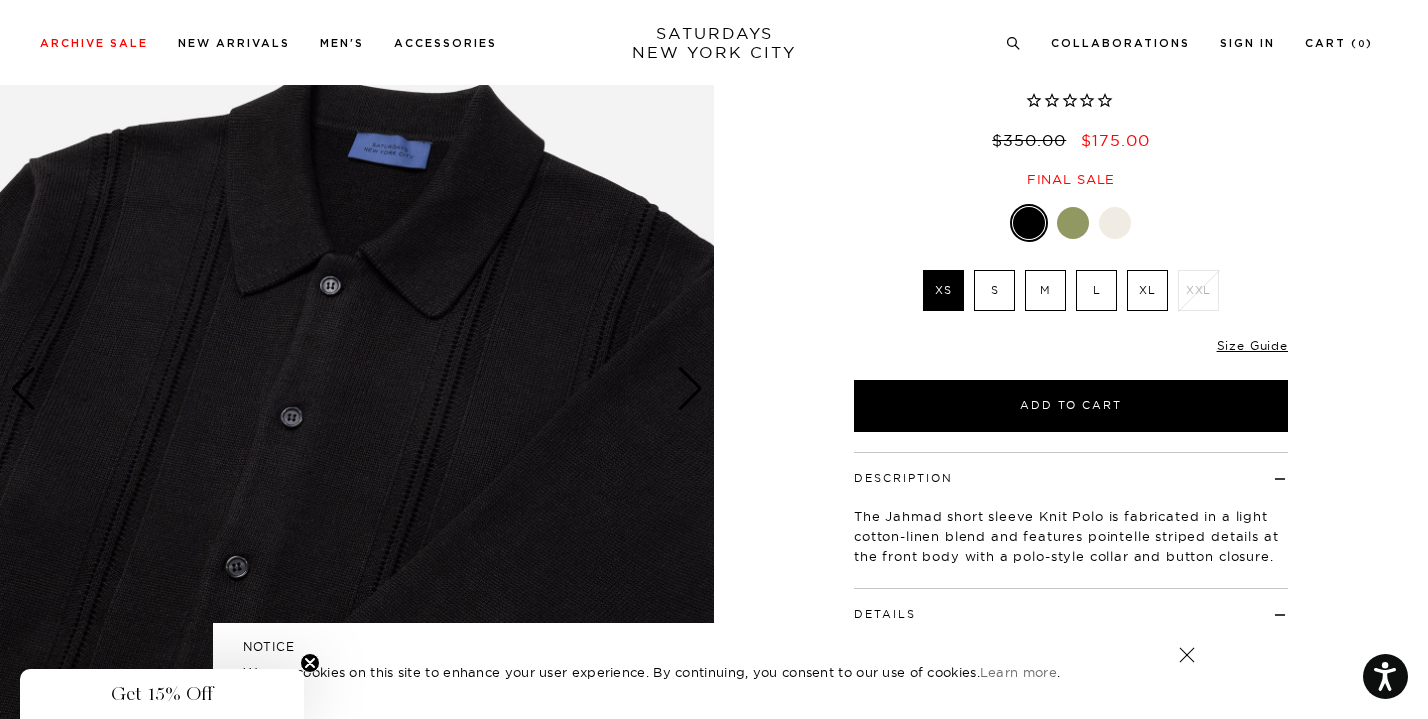 click at bounding box center [690, 389] 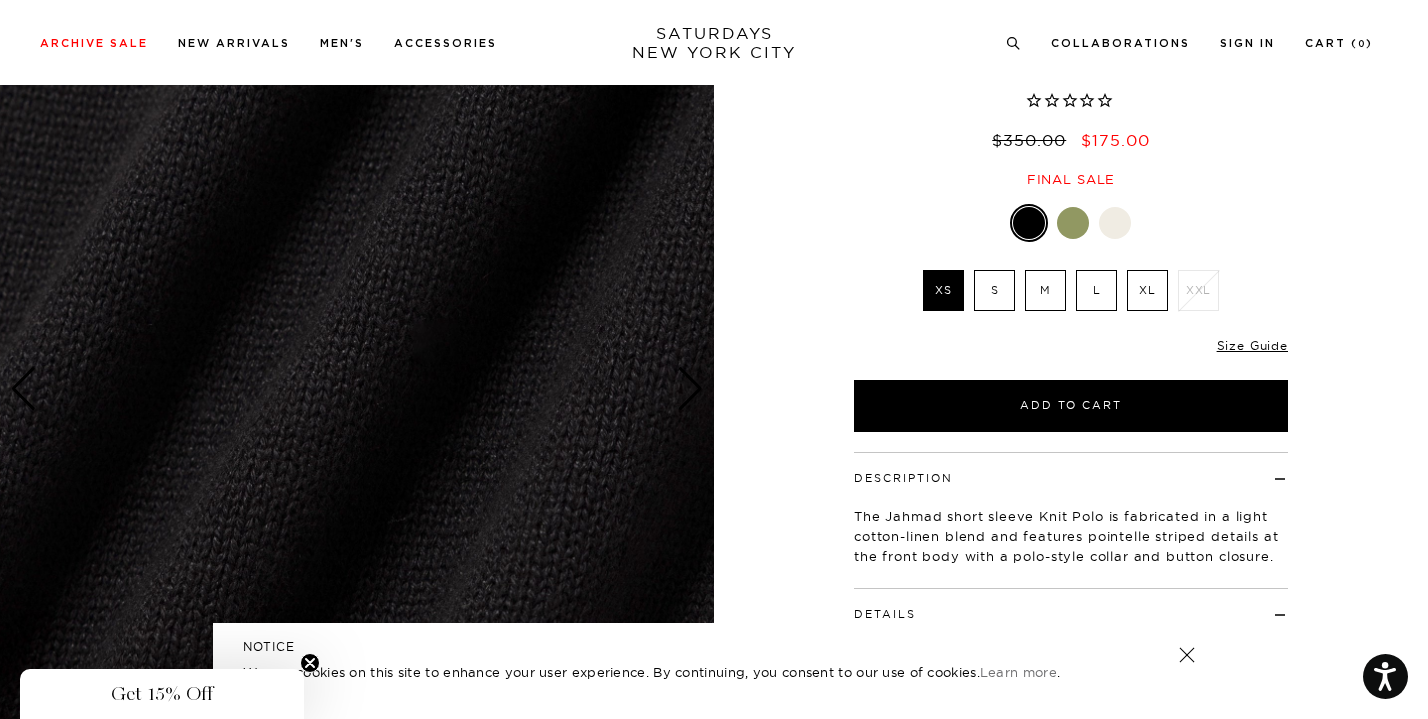 click at bounding box center (690, 389) 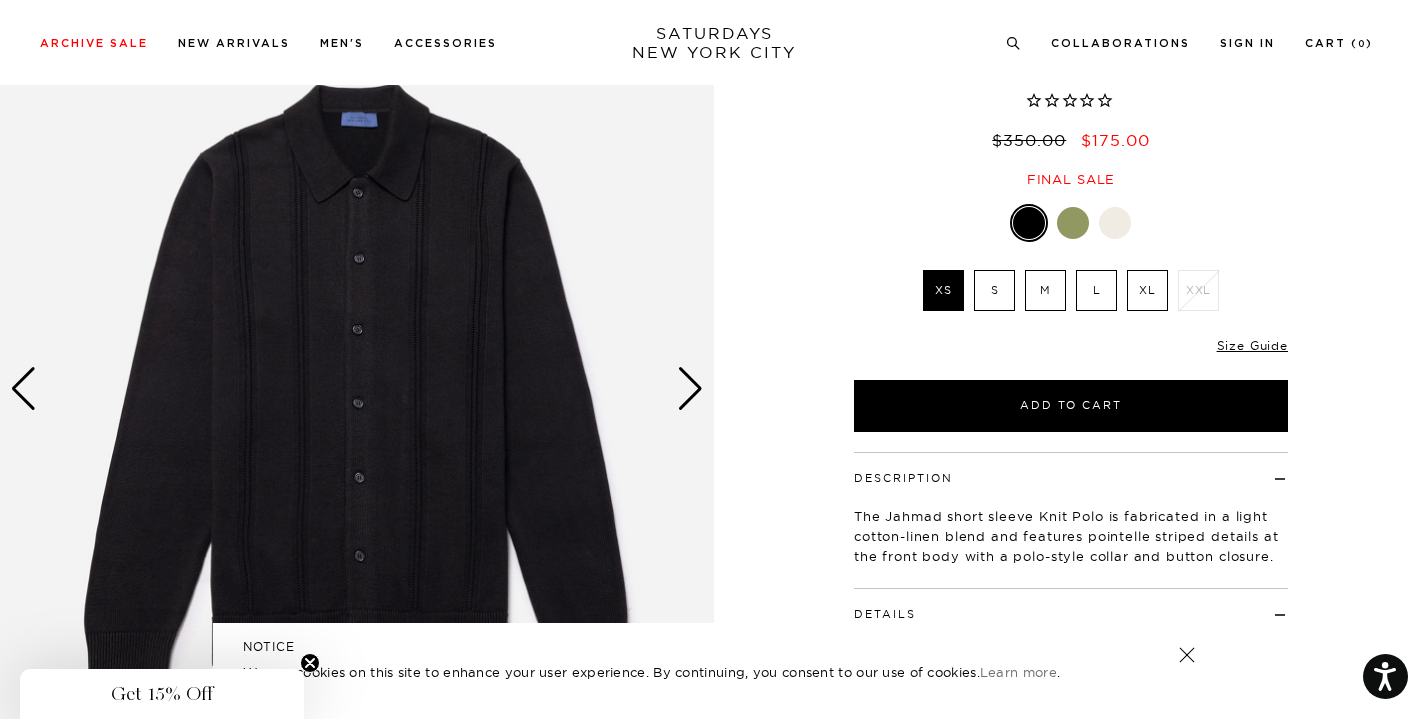 click at bounding box center [690, 389] 